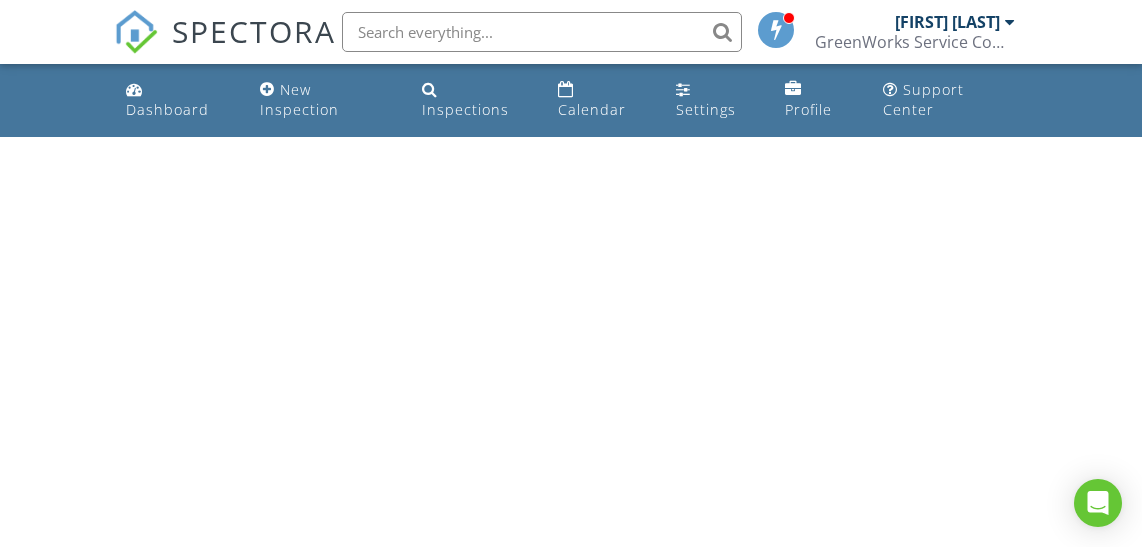 scroll, scrollTop: 0, scrollLeft: 0, axis: both 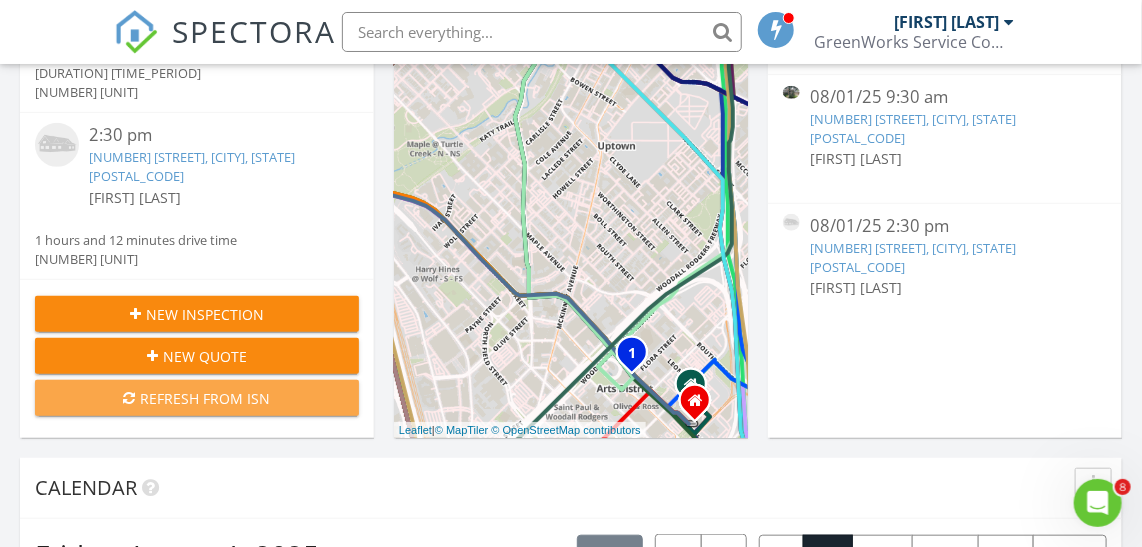 click on "Refresh from ISN" at bounding box center [197, 398] 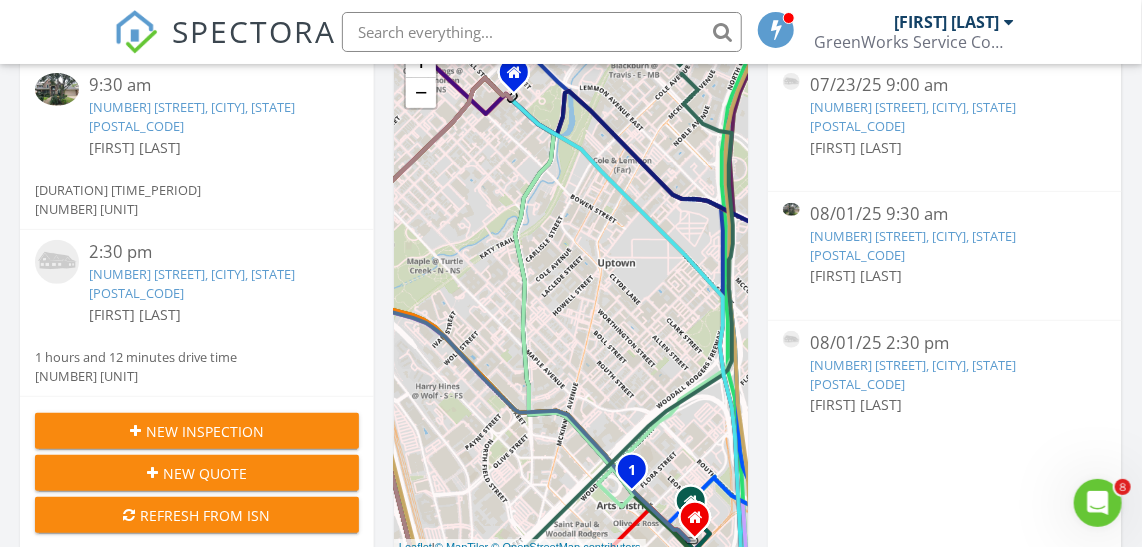 scroll, scrollTop: 181, scrollLeft: 0, axis: vertical 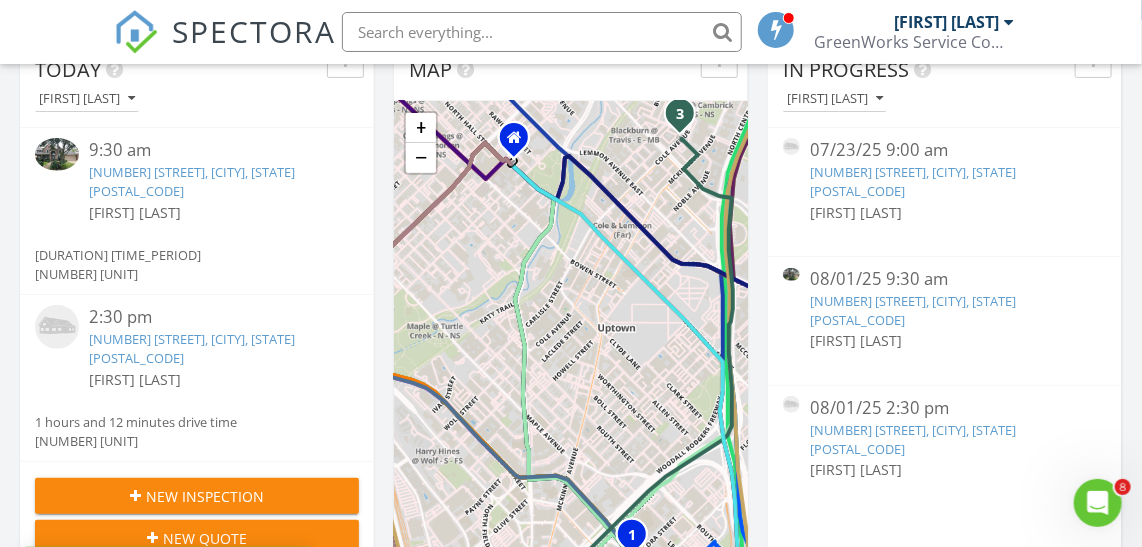 click at bounding box center [57, 154] 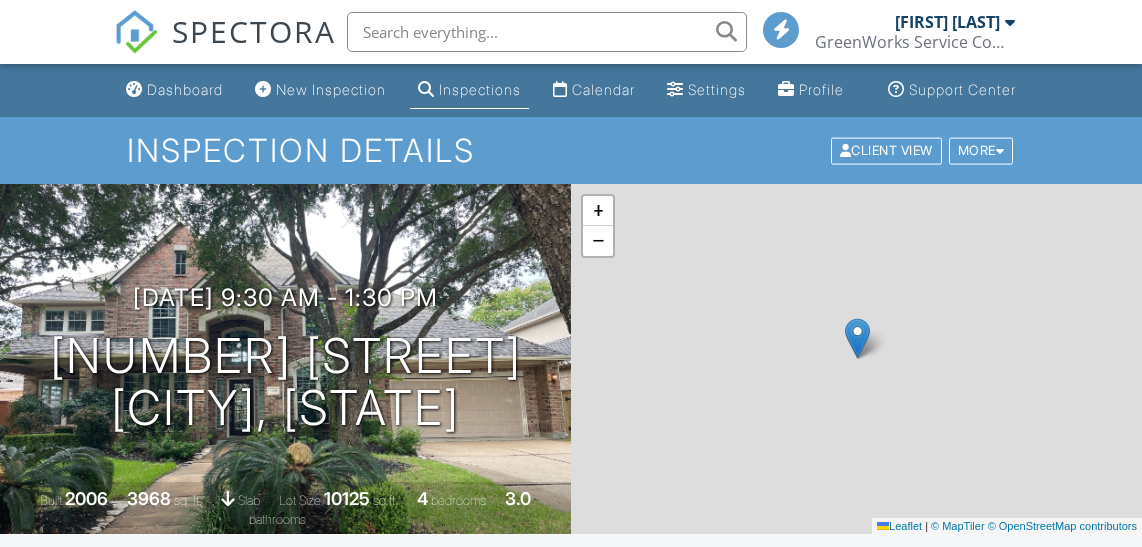 scroll, scrollTop: 0, scrollLeft: 0, axis: both 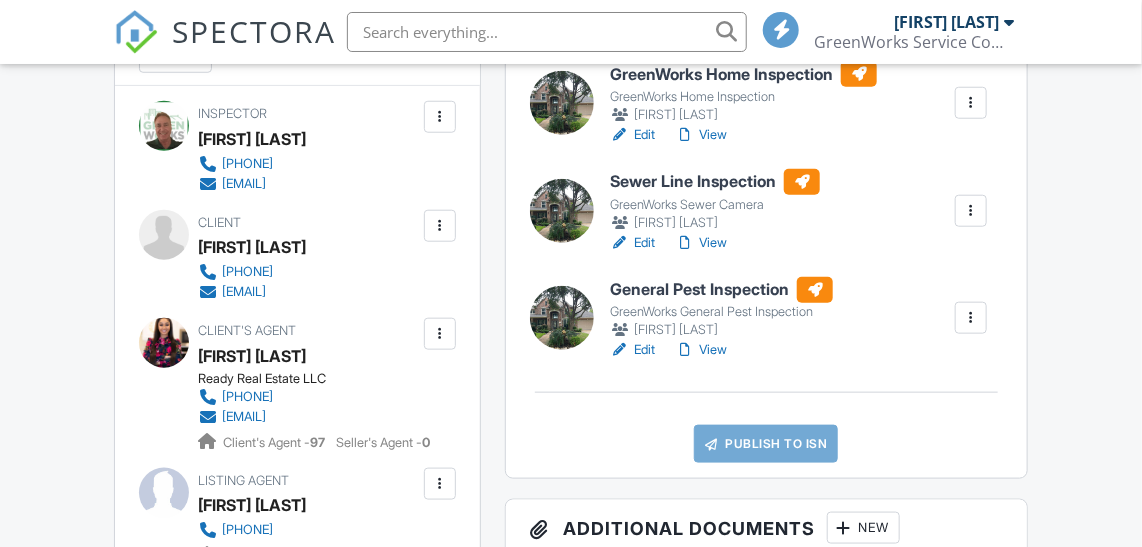 click on "View" at bounding box center (701, 243) 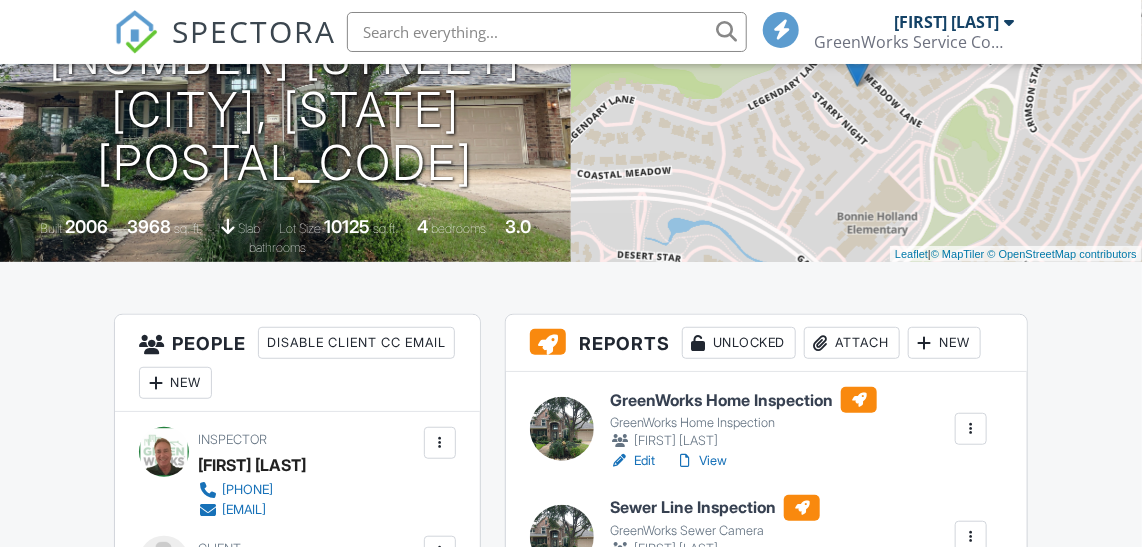 scroll, scrollTop: 454, scrollLeft: 0, axis: vertical 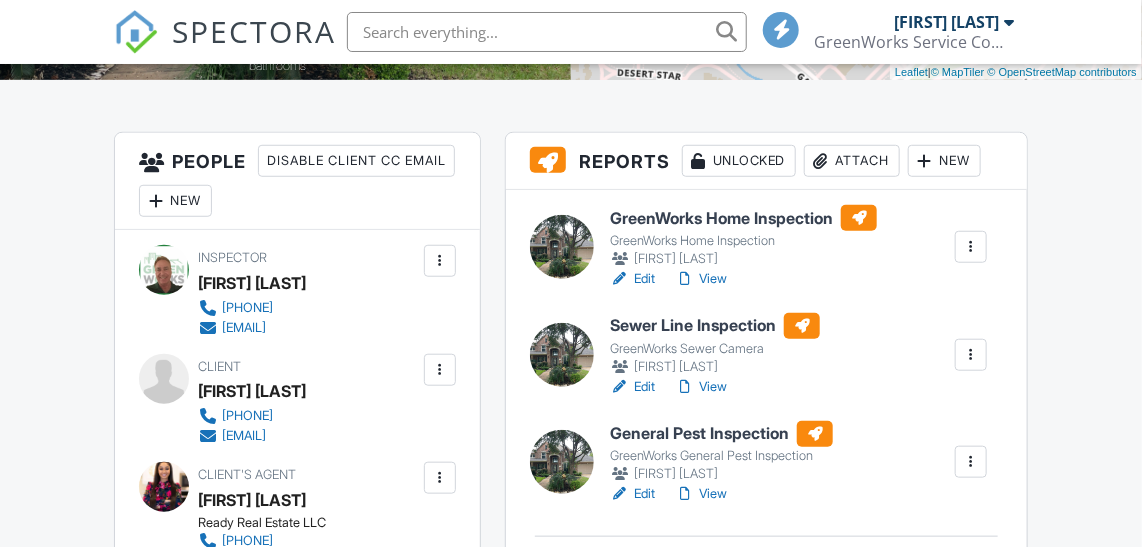 click on "View" at bounding box center [701, 494] 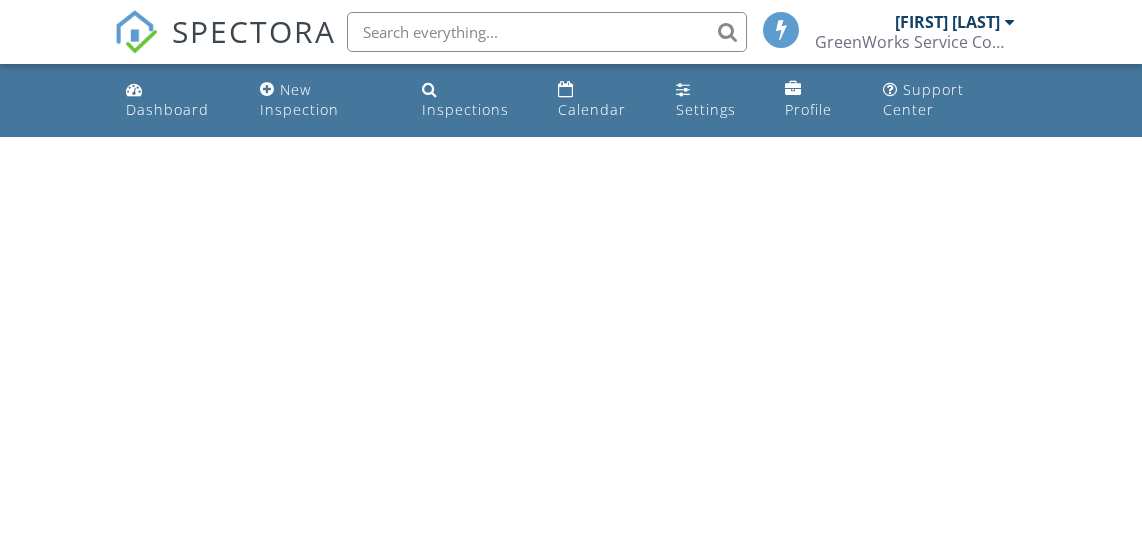 scroll, scrollTop: 0, scrollLeft: 0, axis: both 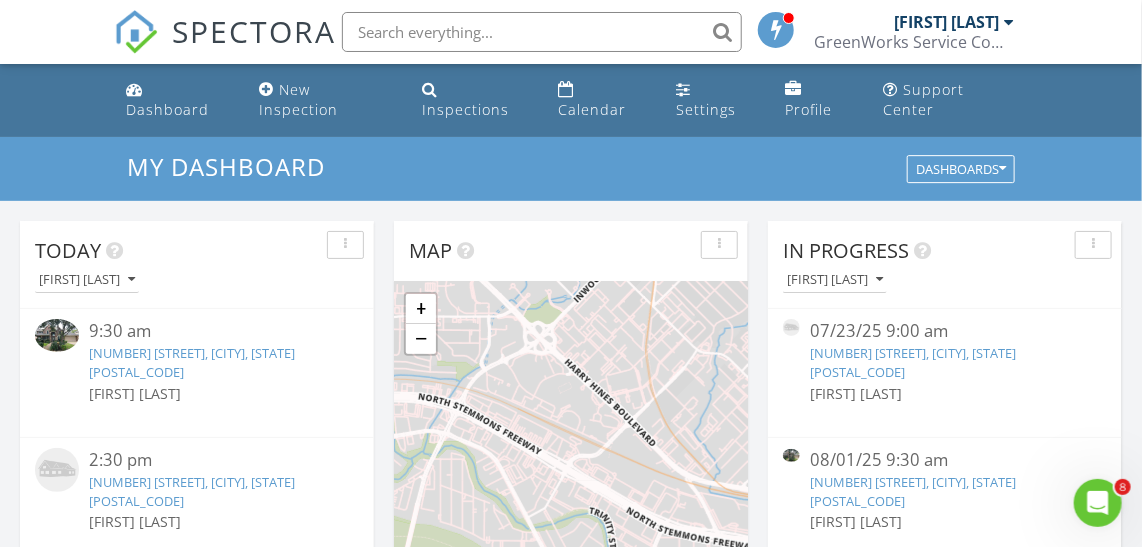 click at bounding box center (57, 335) 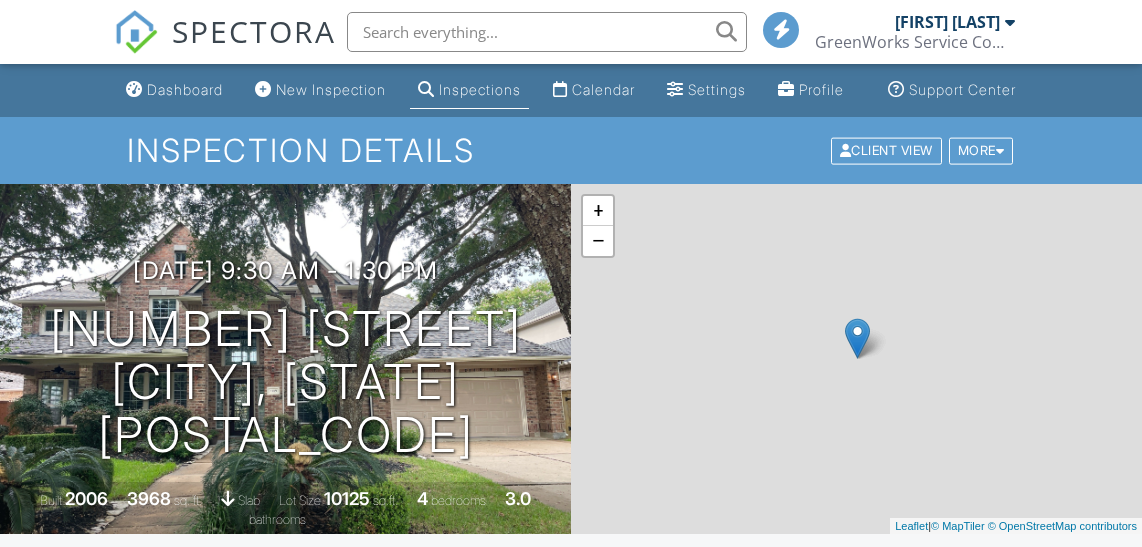 scroll, scrollTop: 483, scrollLeft: 0, axis: vertical 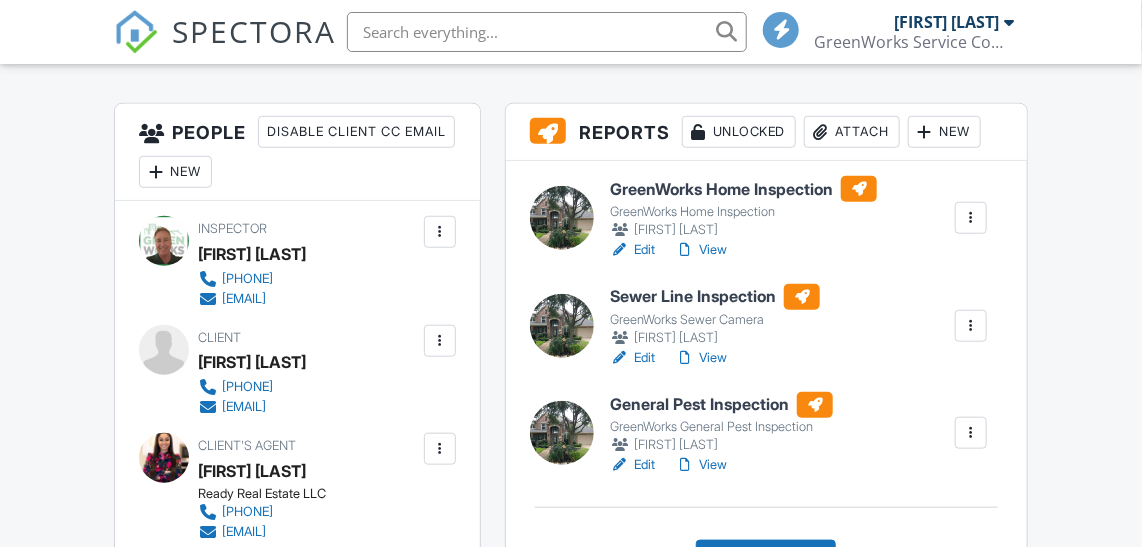 click on "View" at bounding box center (701, 250) 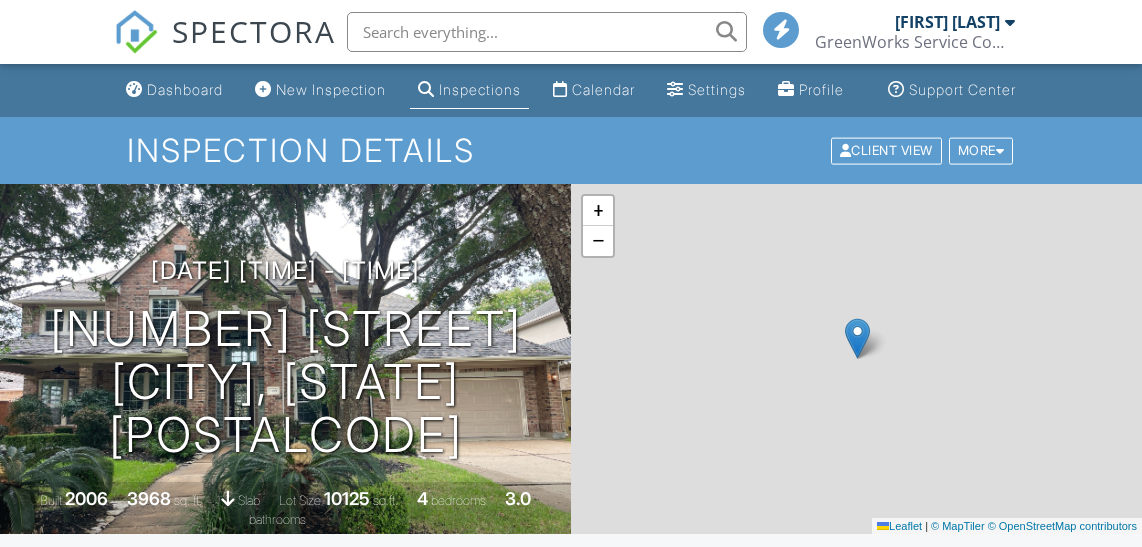scroll, scrollTop: 0, scrollLeft: 0, axis: both 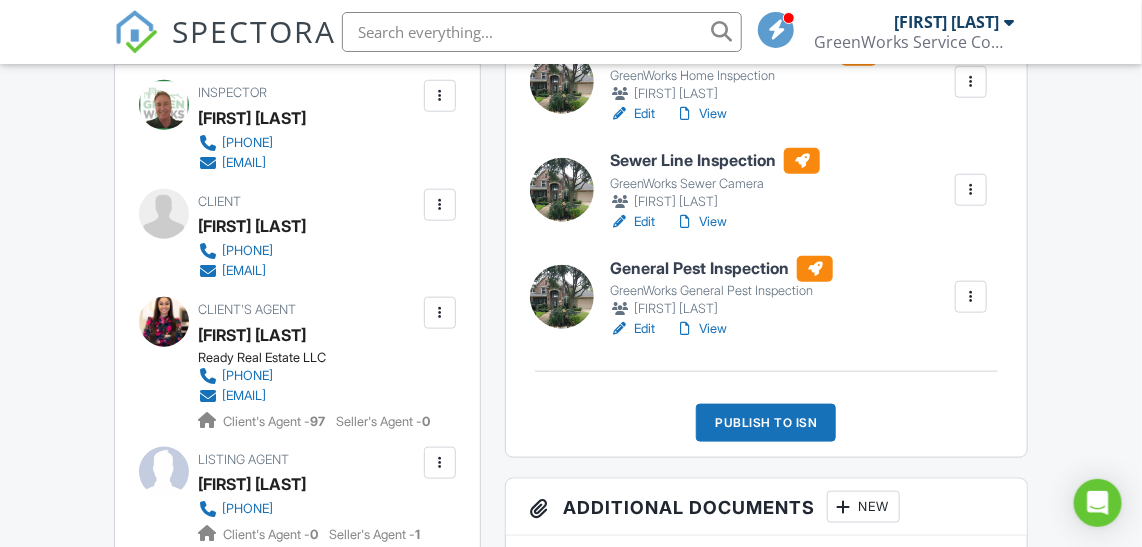 click on "View" at bounding box center [701, 114] 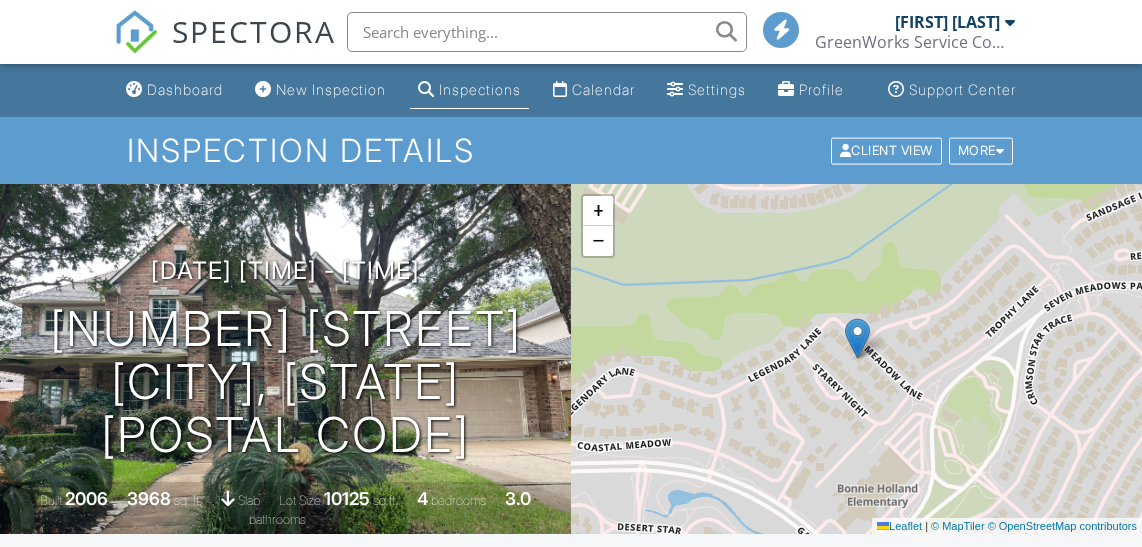 scroll, scrollTop: 0, scrollLeft: 0, axis: both 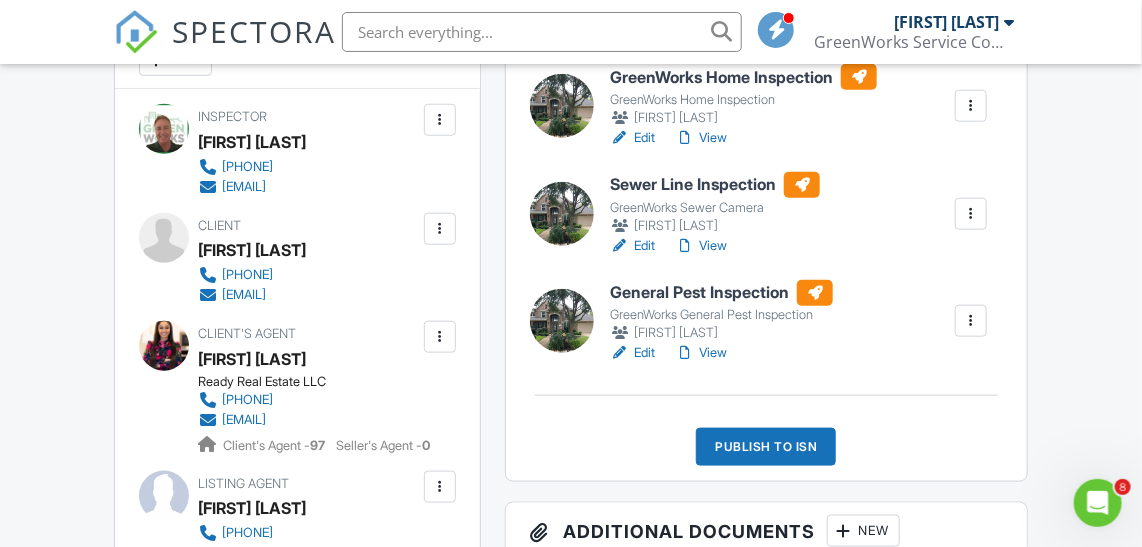 click on "Edit" at bounding box center [632, 246] 